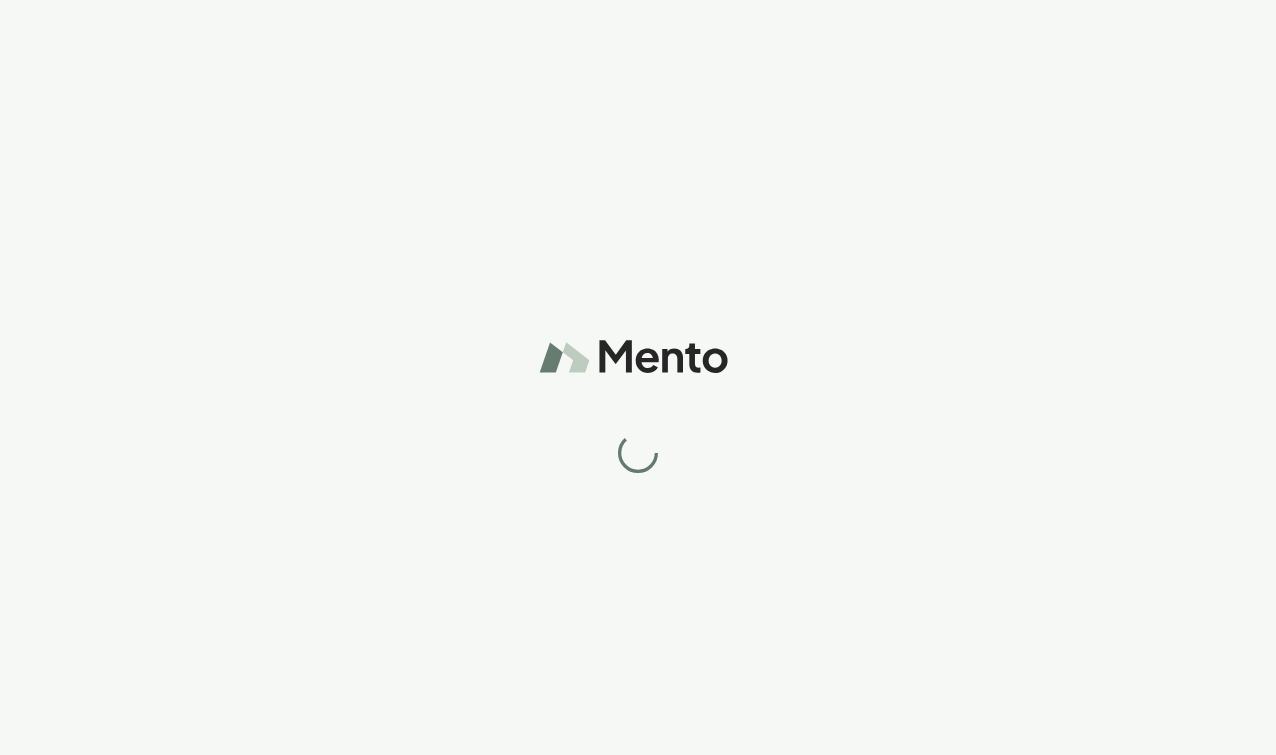 scroll, scrollTop: 0, scrollLeft: 0, axis: both 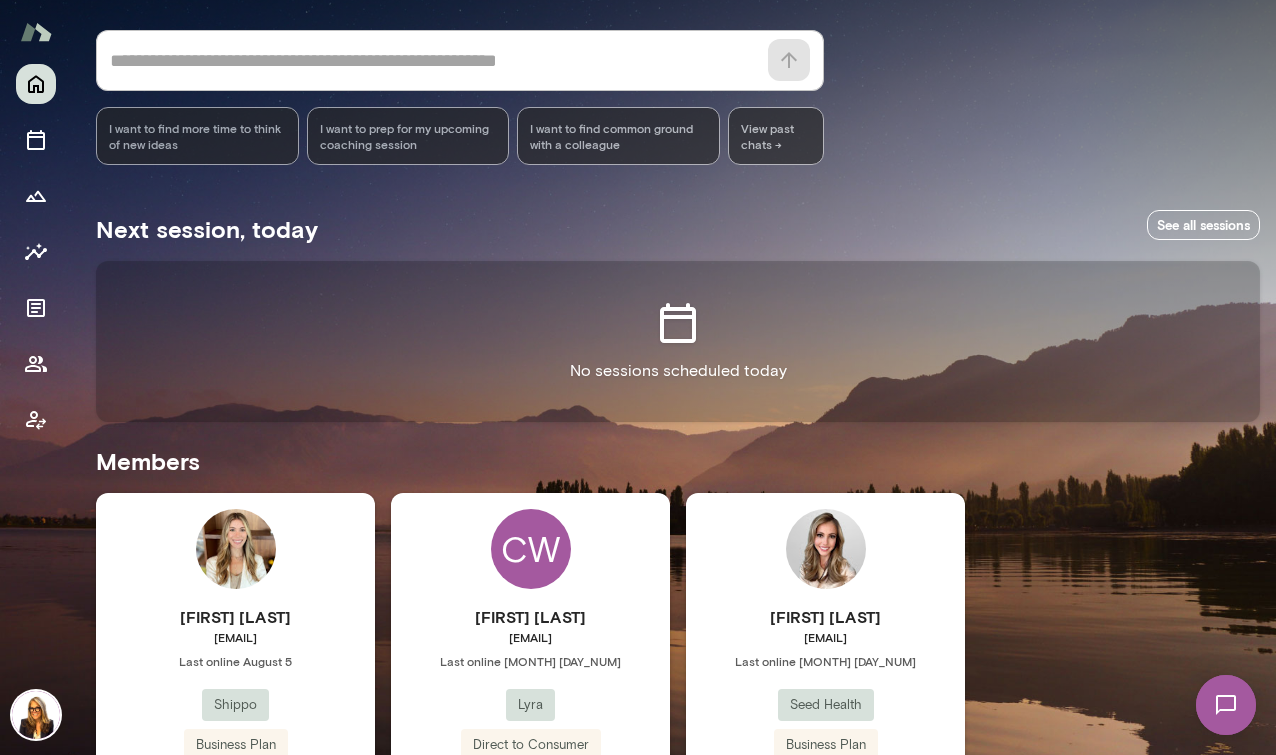 click at bounding box center (1226, 705) 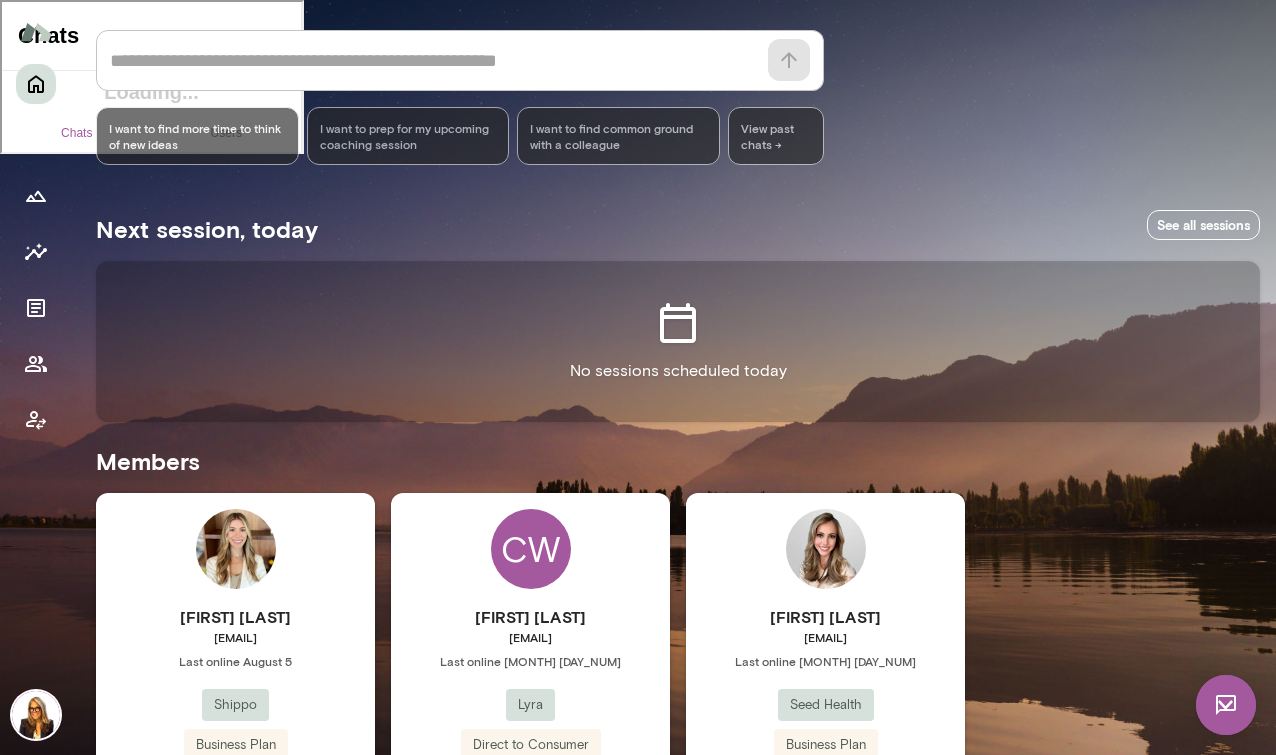 scroll, scrollTop: 0, scrollLeft: 0, axis: both 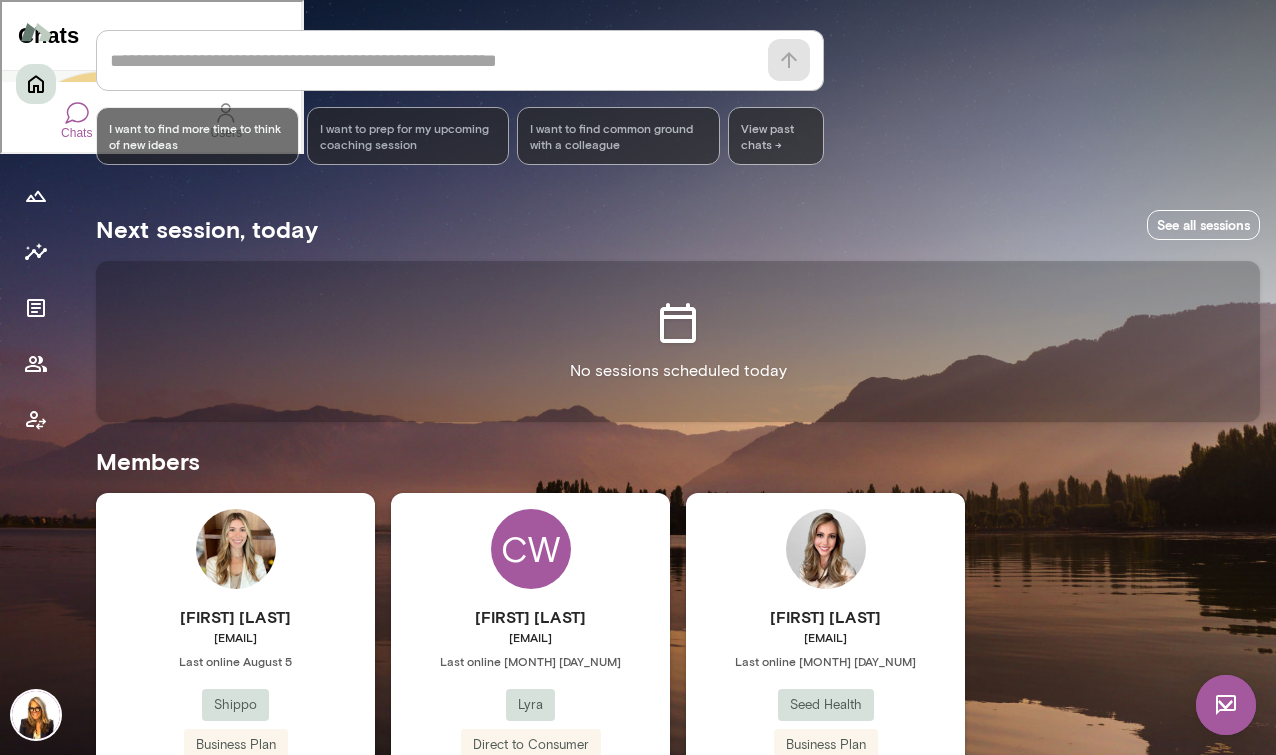 click on "Hi [FIRST],
Looking forward to our session this week! To make sure I’m using our time well, is there anything you’d recommend I reflect on or prepare ahead of time?
Best, [FIRST]" at bounding box center (149, 316) 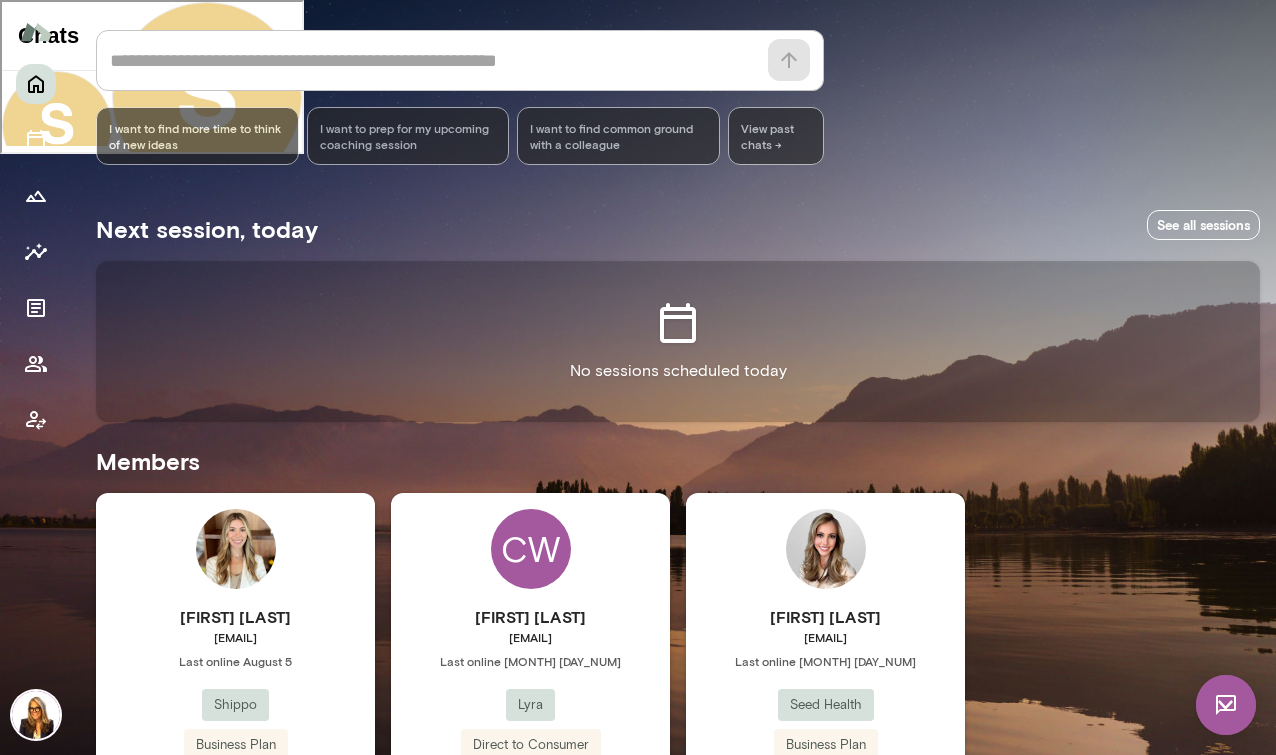 scroll, scrollTop: 7, scrollLeft: 0, axis: vertical 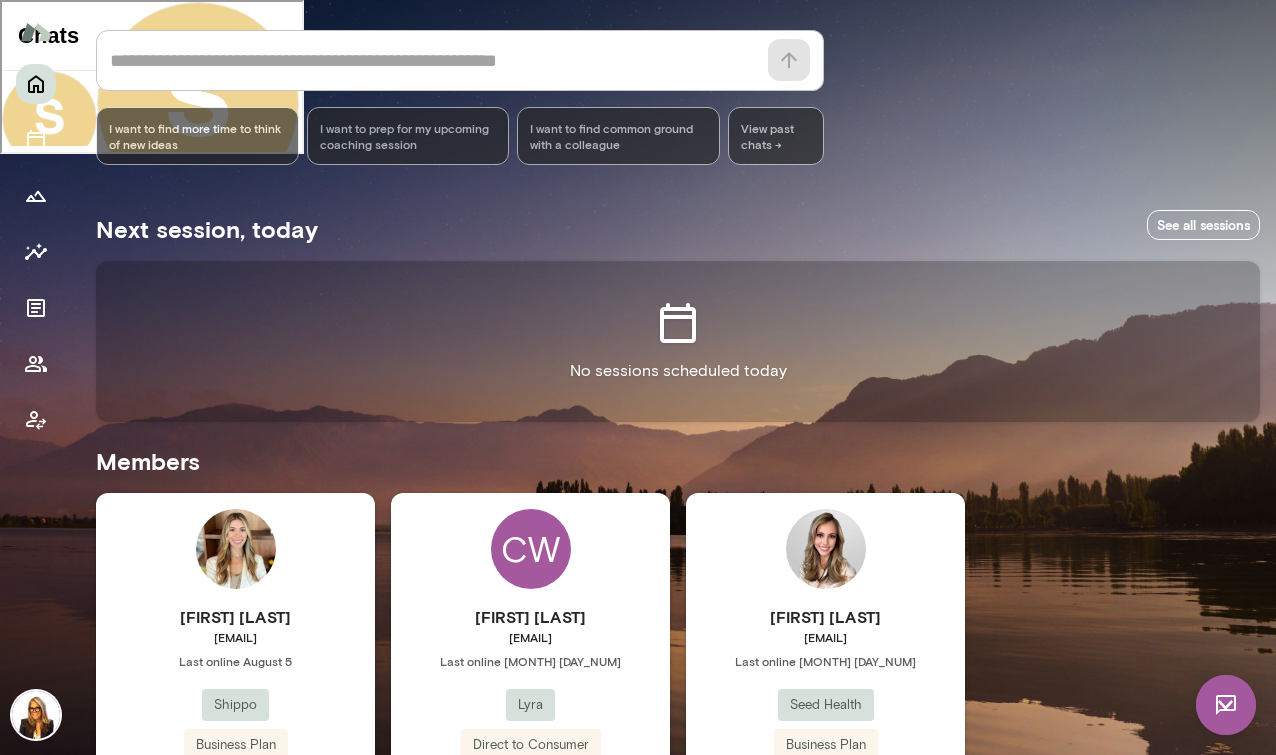 click on "**********" at bounding box center [276, 332] 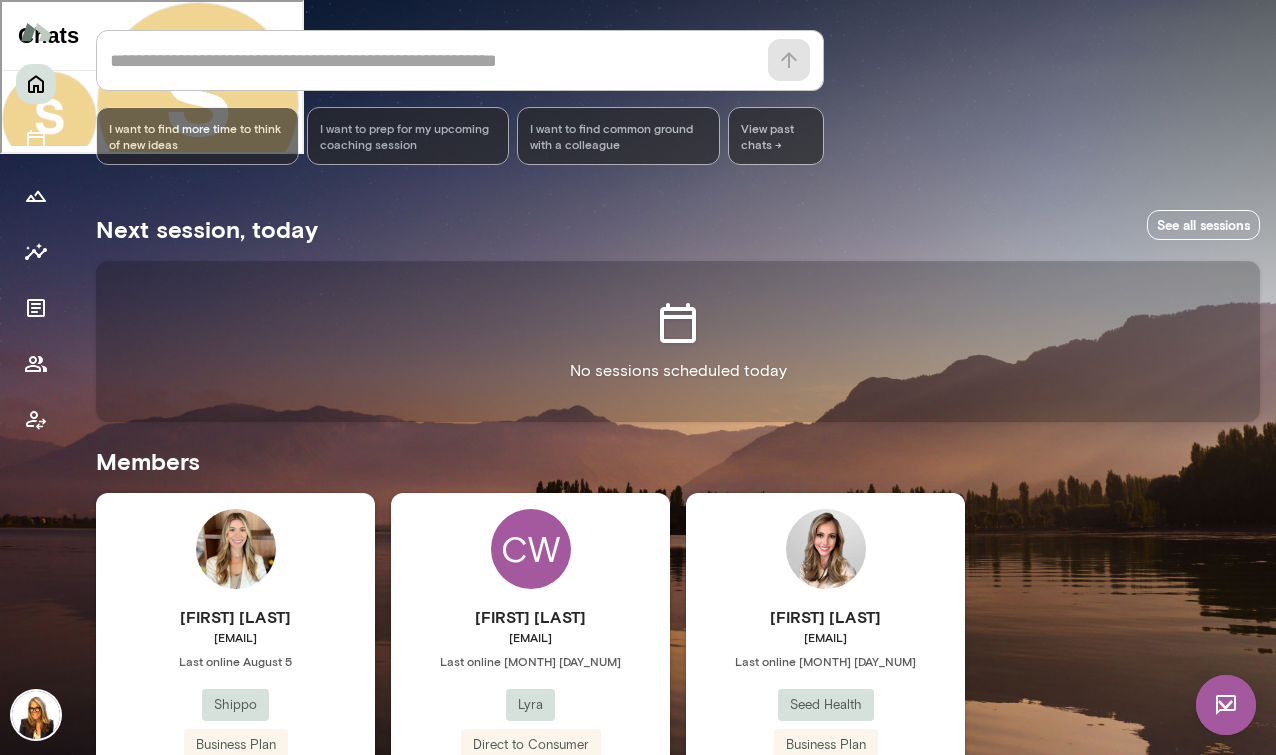 click on "**********" at bounding box center [276, 332] 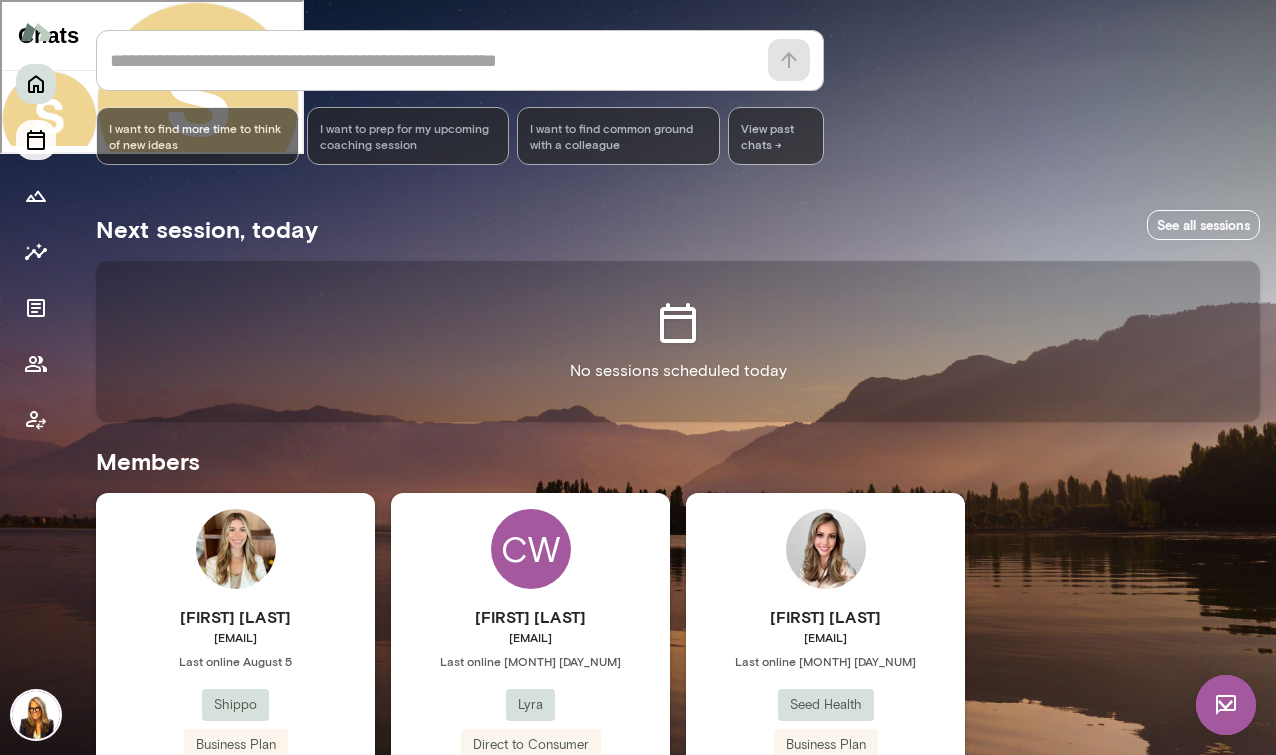 click 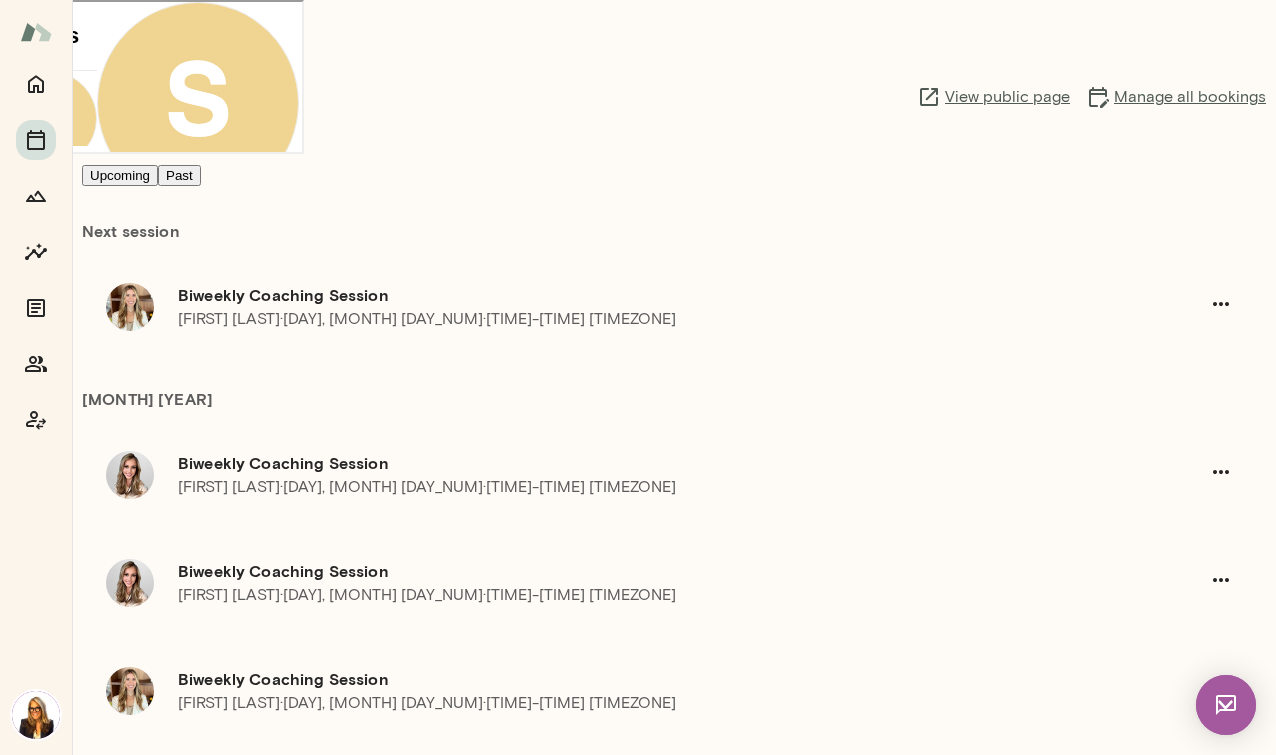 click on "Past" at bounding box center [179, 175] 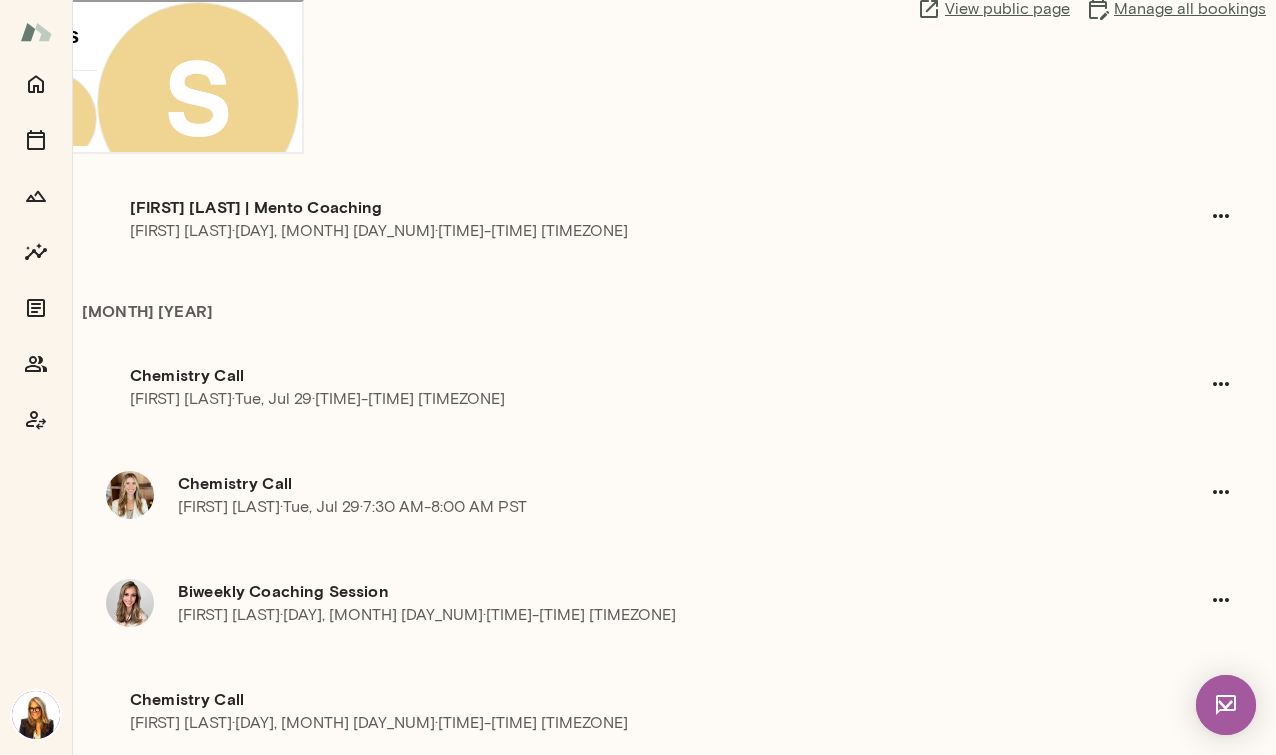 scroll, scrollTop: 89, scrollLeft: 0, axis: vertical 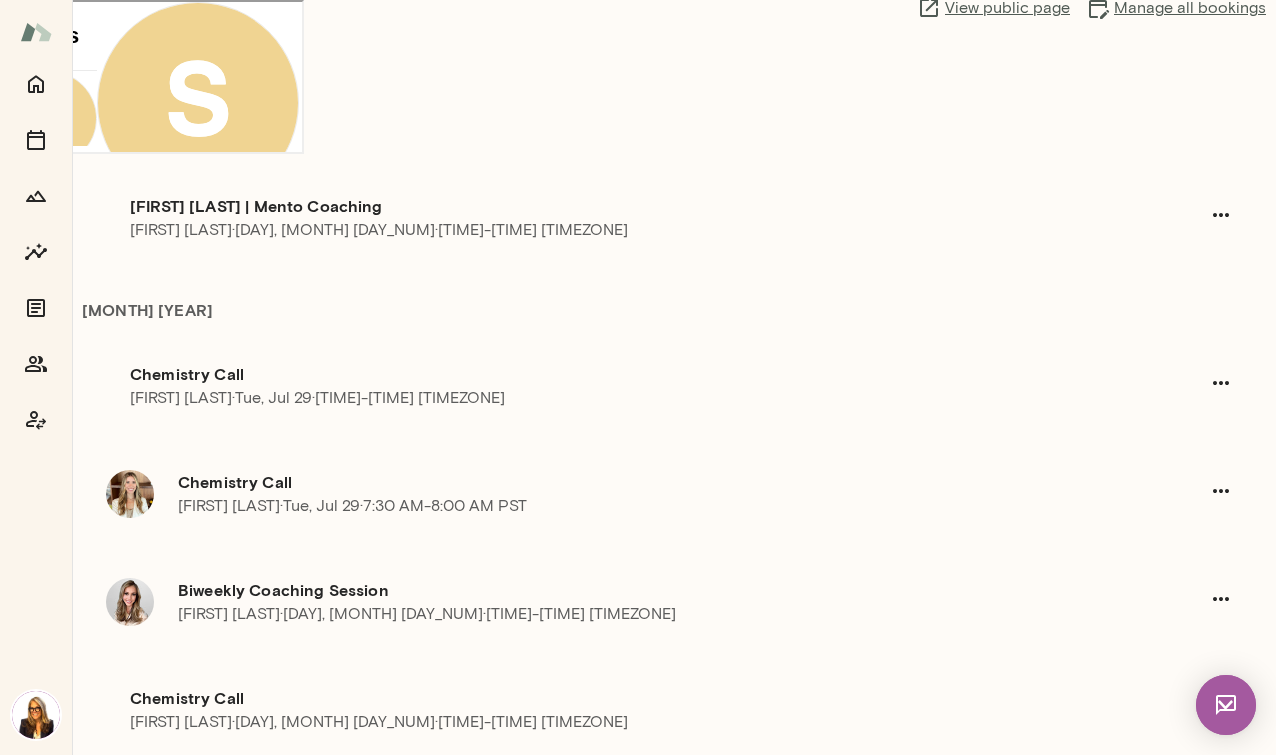 click on "**********" at bounding box center [276, 332] 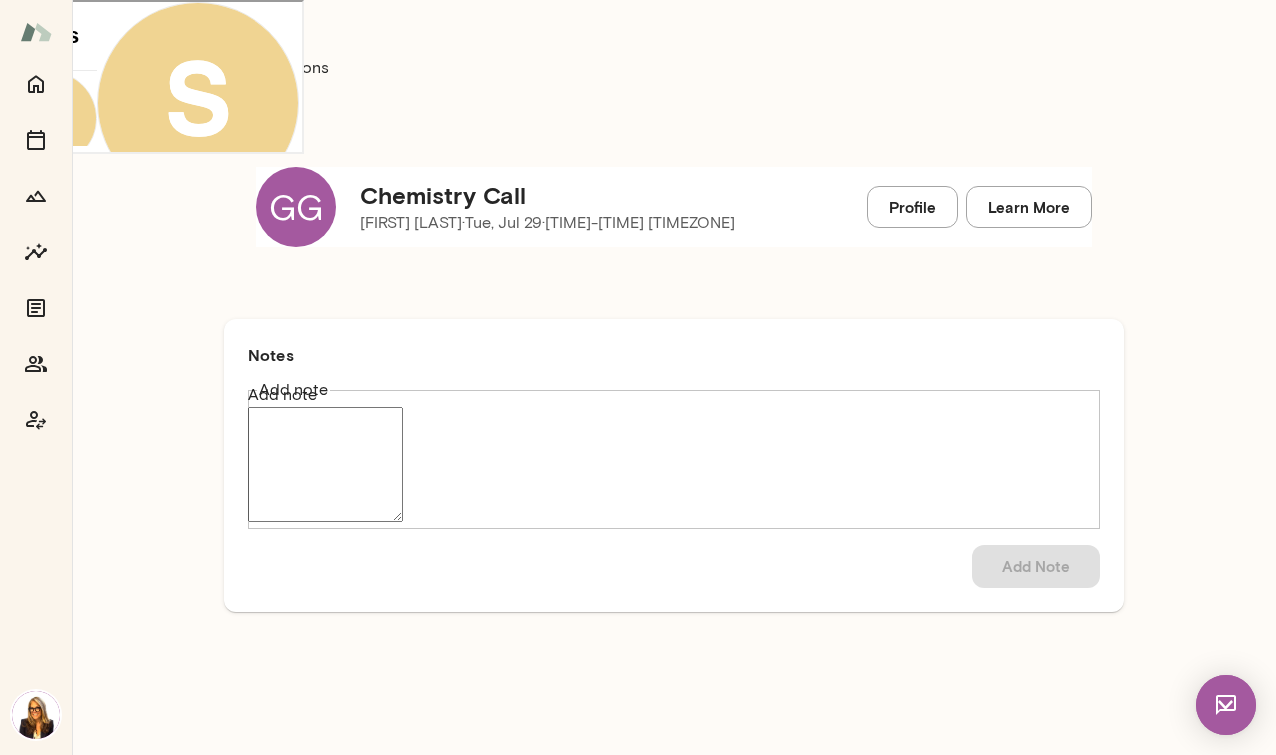 click on "Sessions" at bounding box center (294, 68) 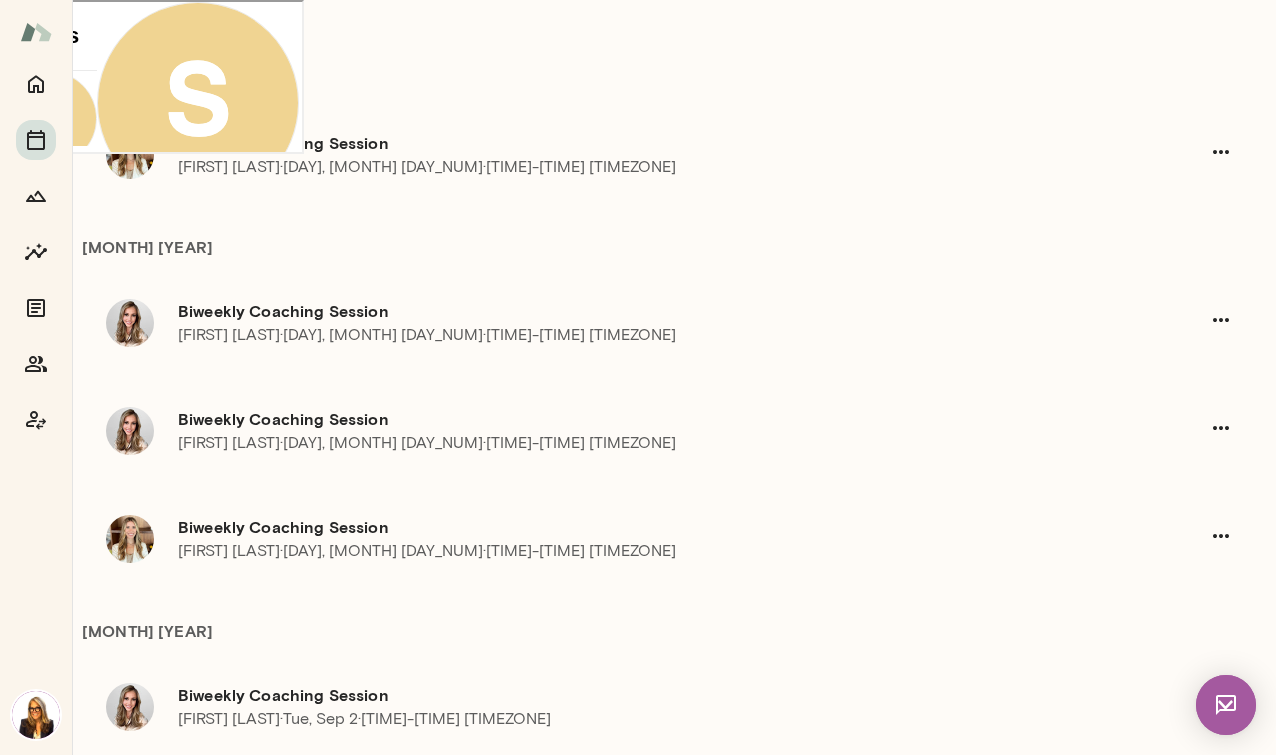 scroll, scrollTop: 0, scrollLeft: 0, axis: both 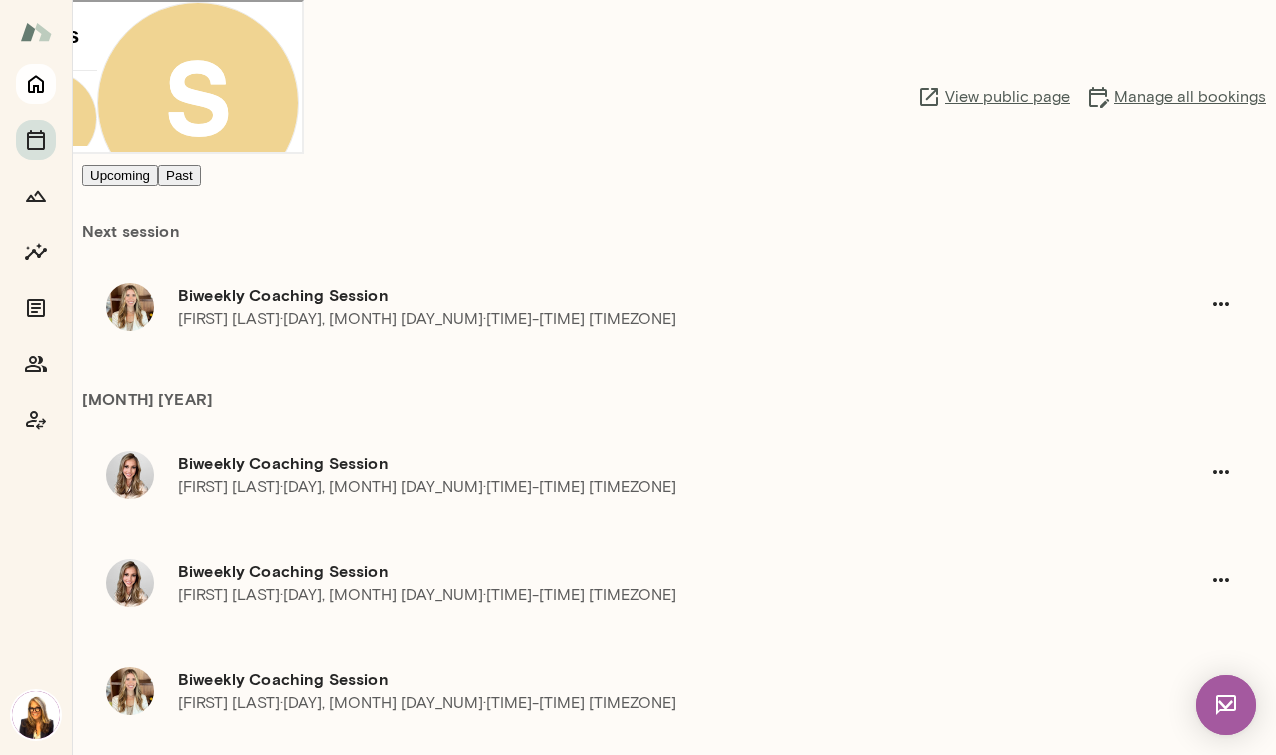 click 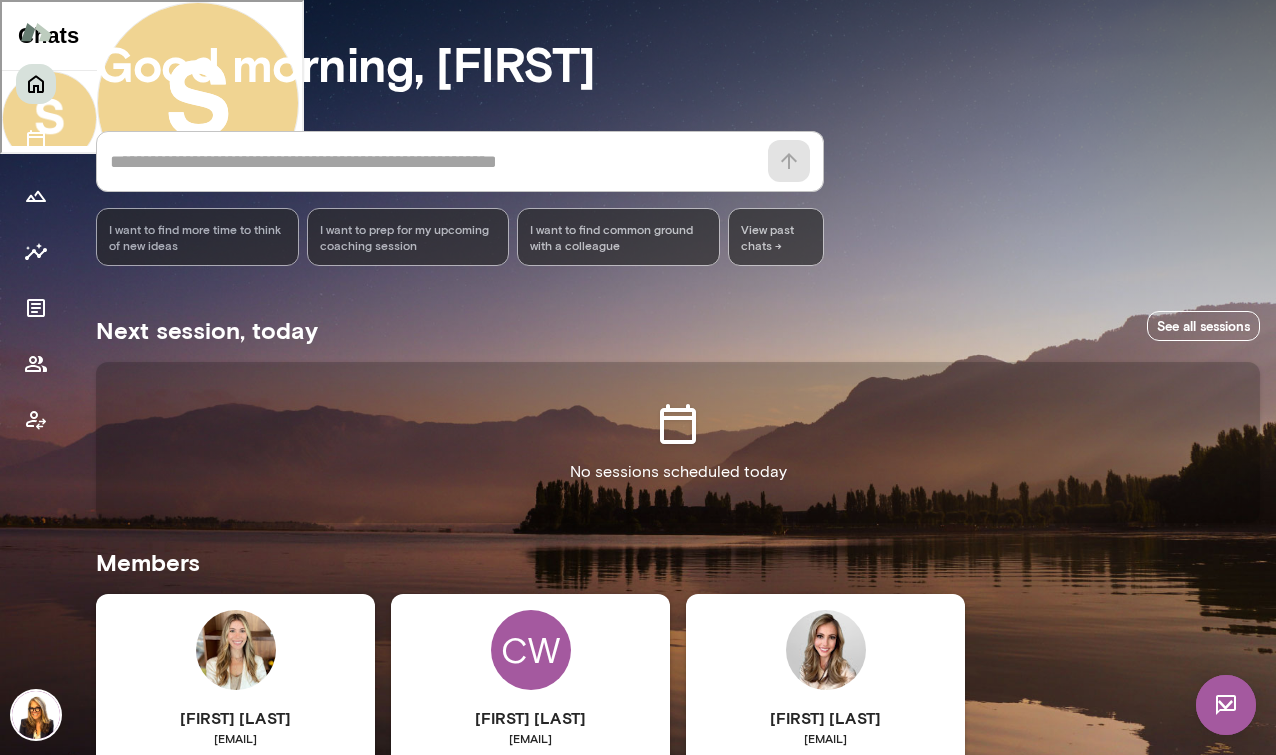 scroll, scrollTop: 0, scrollLeft: 0, axis: both 